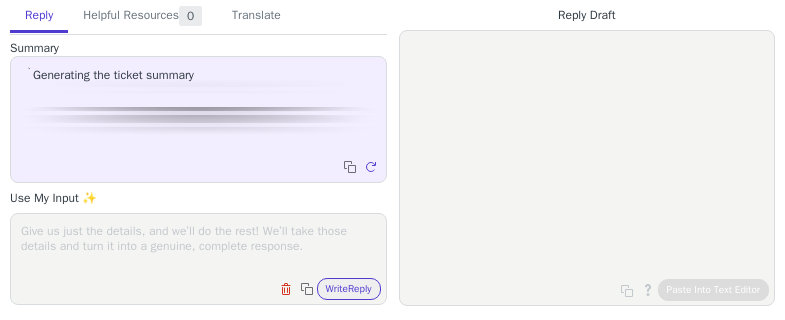 scroll, scrollTop: 0, scrollLeft: 0, axis: both 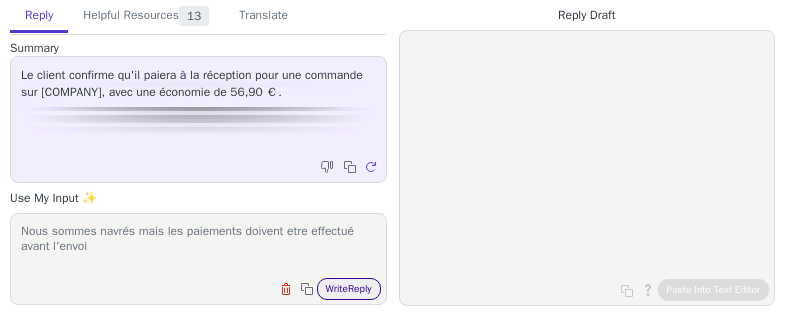 type on "Nous sommes navrés mais les paiements doivent etre effectué avant l'envoi" 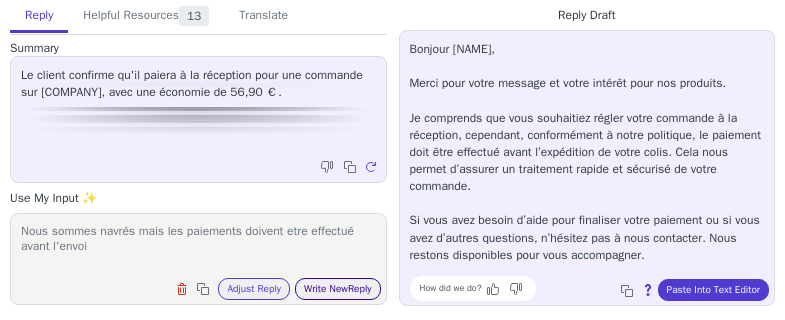 click on "Write New  Reply" at bounding box center [338, 289] 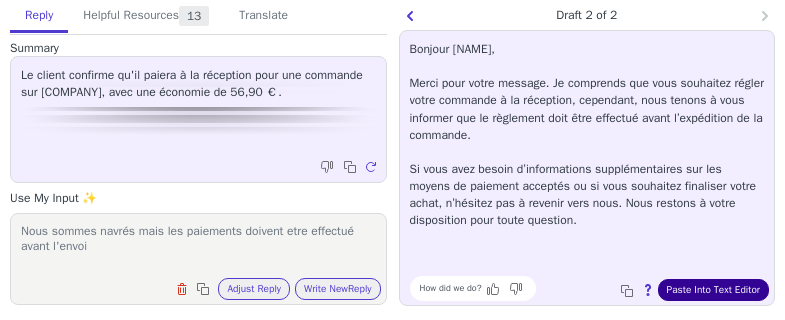 click on "Paste Into Text Editor" at bounding box center (713, 290) 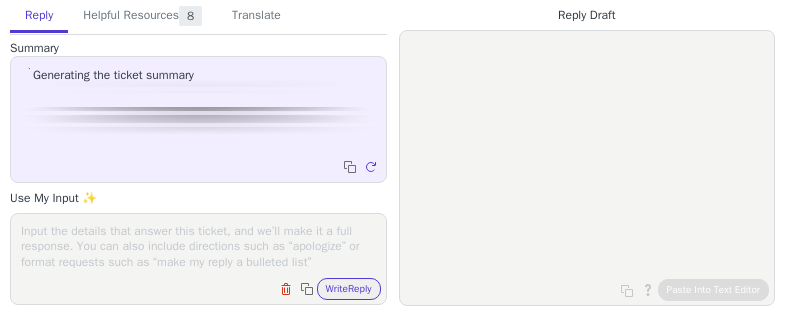 scroll, scrollTop: 0, scrollLeft: 0, axis: both 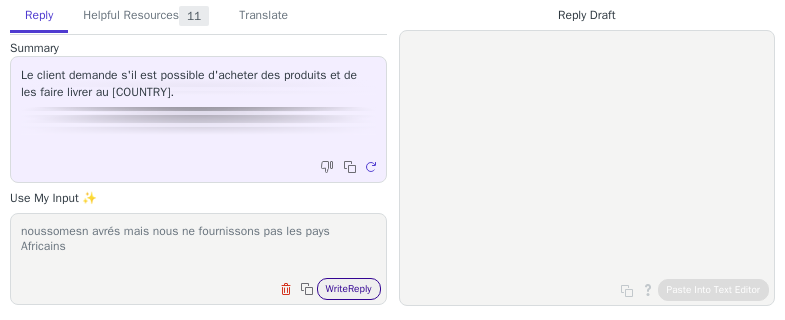 type on "noussomesn avrés mais nous ne fournissons pas les pays Africains" 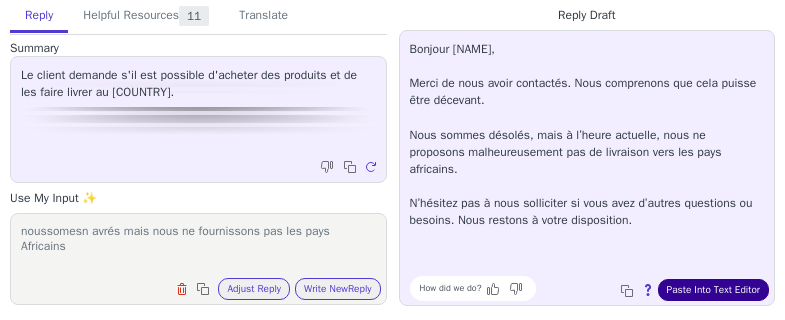 click on "Paste Into Text Editor" at bounding box center [713, 290] 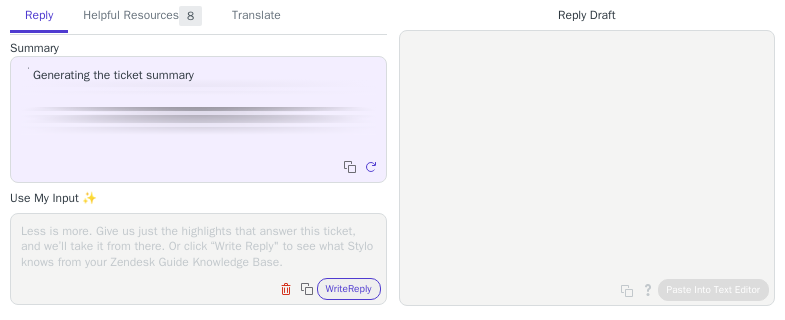 scroll, scrollTop: 0, scrollLeft: 0, axis: both 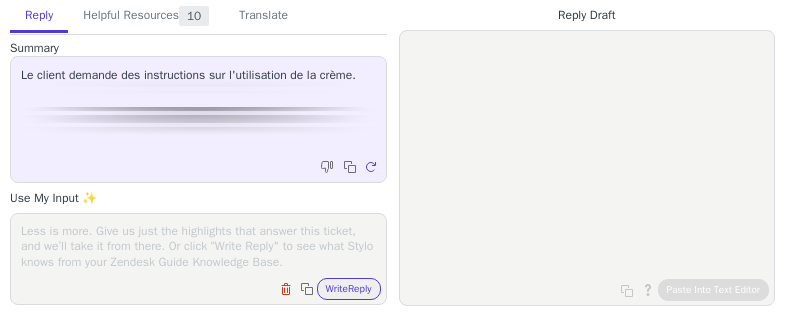 click at bounding box center [198, 246] 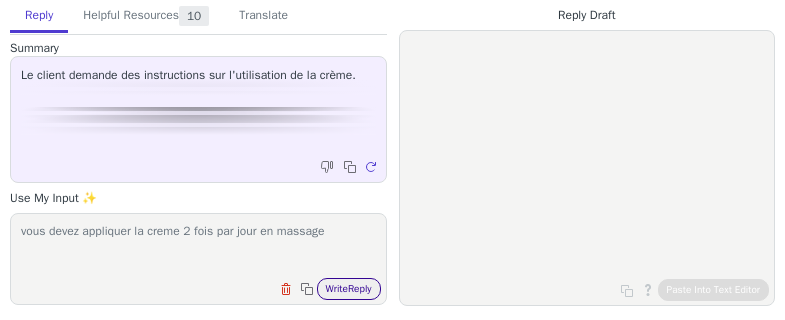 type on "vous devez appliquer la creme 2 fois par jour en massage" 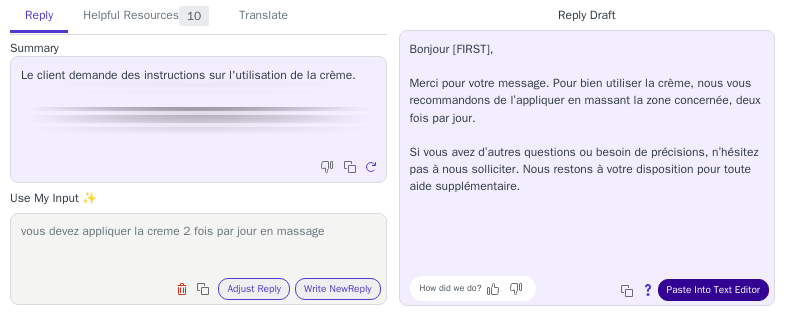 click on "Paste Into Text Editor" at bounding box center [713, 290] 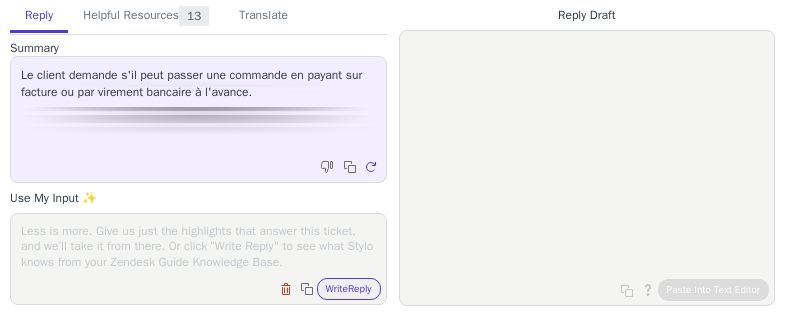 scroll, scrollTop: 0, scrollLeft: 0, axis: both 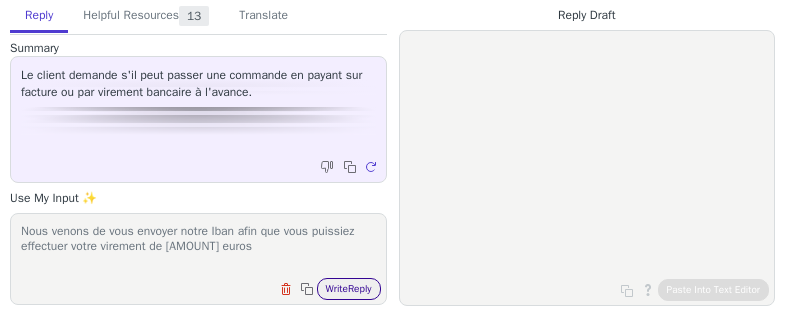 type on "Nous venons de vous envoyer notre Iban afin que vous puissiez effectuer votre virement de 149 euros" 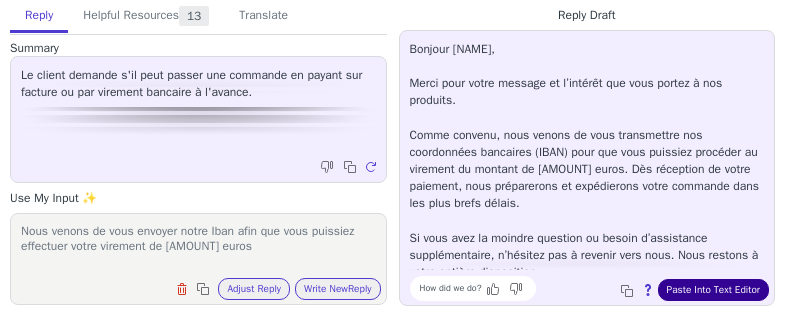 click on "Paste Into Text Editor" at bounding box center (713, 290) 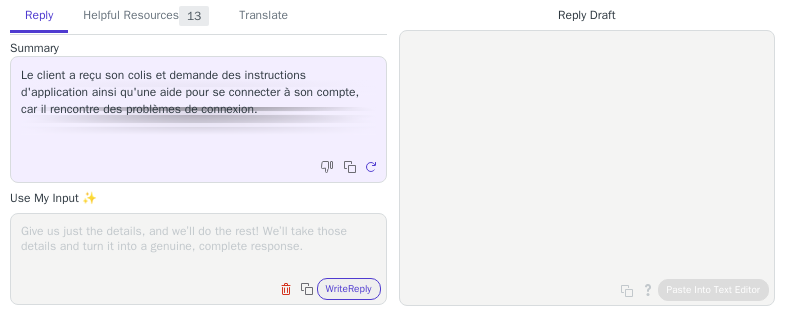 scroll, scrollTop: 0, scrollLeft: 0, axis: both 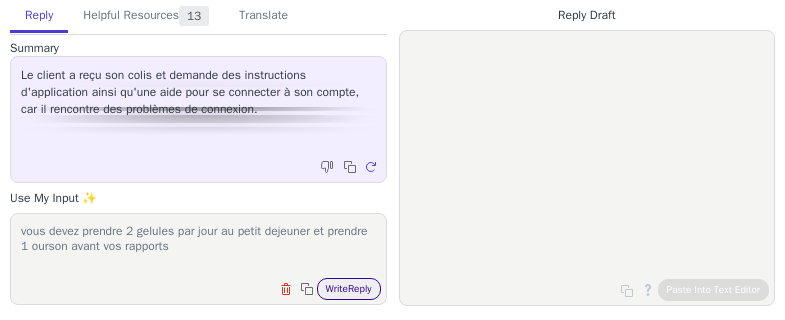 type on "vous devez prendre 2 gelules par jour au petit dejeuner et prendre 1 ourson avant vos rapports" 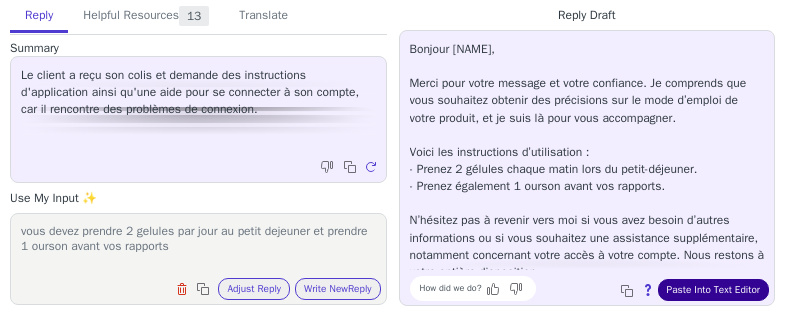 click on "Paste Into Text Editor" at bounding box center [713, 290] 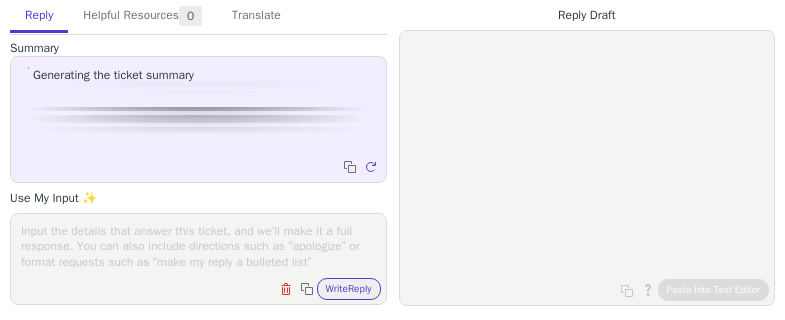 scroll, scrollTop: 0, scrollLeft: 0, axis: both 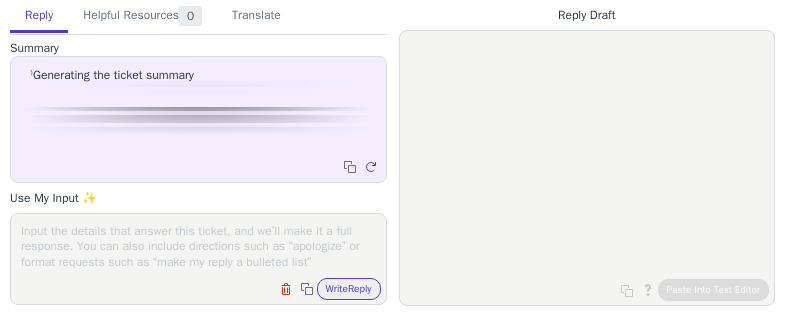drag, startPoint x: 104, startPoint y: 252, endPoint x: 92, endPoint y: 251, distance: 12.0415945 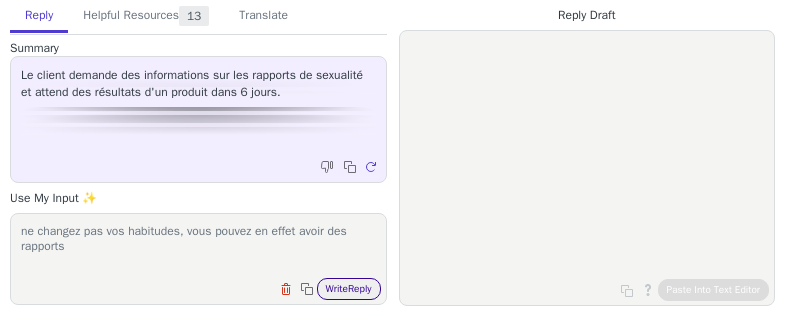 type on "ne changez pas vos habitudes, vous pouvez en effet avoir des rapports" 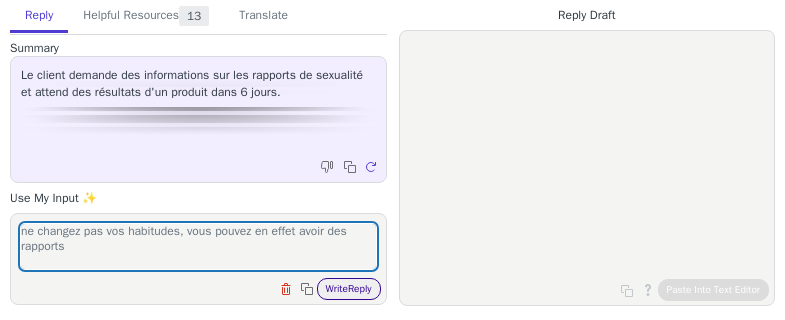 click on "Write  Reply" at bounding box center [349, 289] 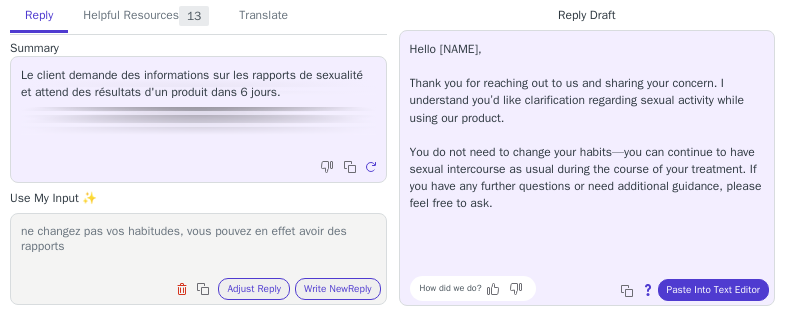 click on "Hello [NAME], Thank you for reaching out to us and sharing your concern. I understand you’d like clarification regarding sexual activity while using our product. You do not need to change your habits—you can continue to have sexual intercourse as usual during the course of your treatment. If you have any further questions or need additional guidance, please feel free to ask. How did we do?   Copy to clipboard About this reply Paste Into Text Editor" at bounding box center [587, 168] 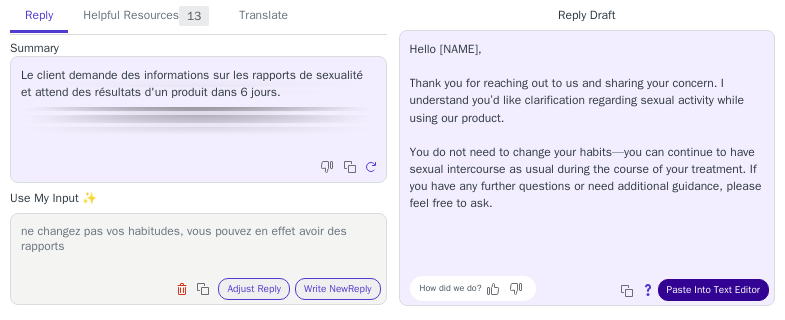 click on "Paste Into Text Editor" at bounding box center (713, 290) 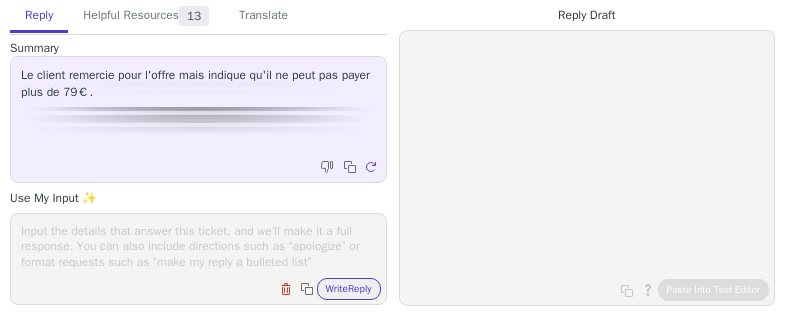 scroll, scrollTop: 0, scrollLeft: 0, axis: both 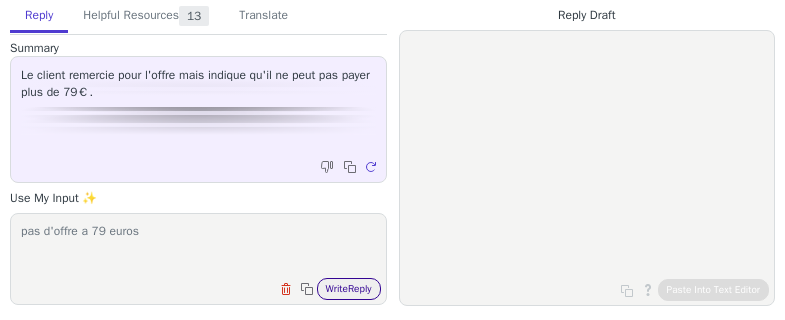 type on "pas d'offre a 79 euros" 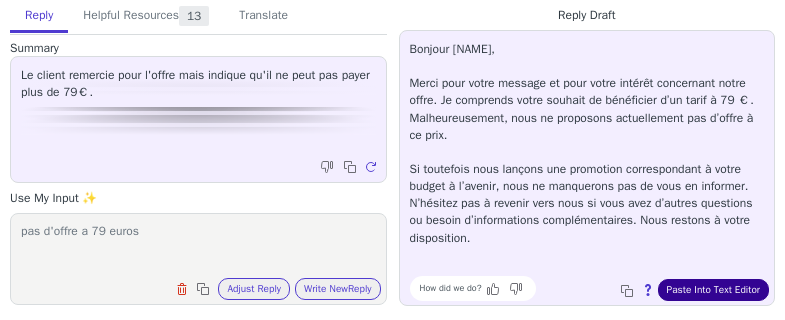 click on "Paste Into Text Editor" at bounding box center (713, 290) 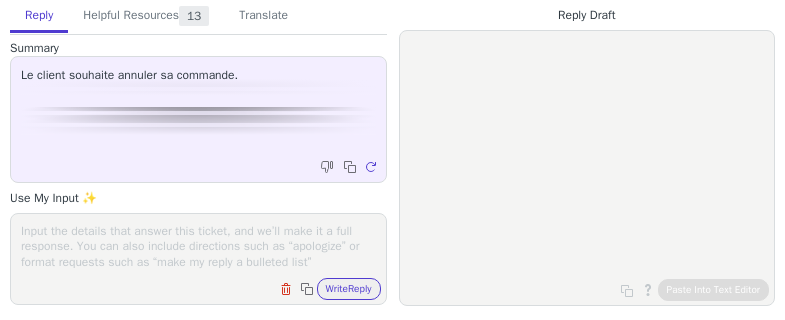scroll, scrollTop: 0, scrollLeft: 0, axis: both 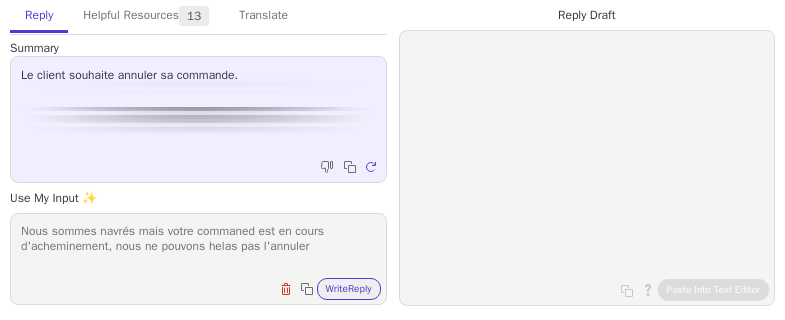 type on "Nous sommes navrés mais votre commaned est en cours d'acheminement, nous ne pouvons helas pas l'annuler" 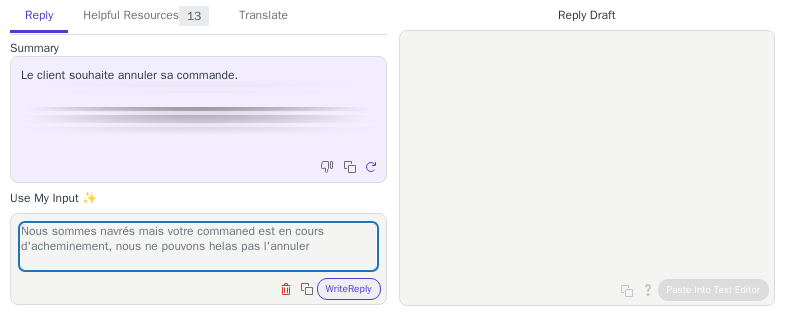 click on "Nous sommes navrés mais votre commaned est en cours d'acheminement, nous ne pouvons helas pas l'annuler Clear field Copy to clipboard Write  Reply" at bounding box center [198, 259] 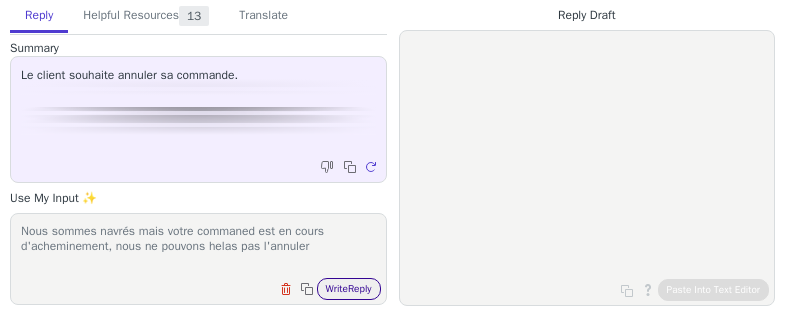click on "Write  Reply" at bounding box center (349, 289) 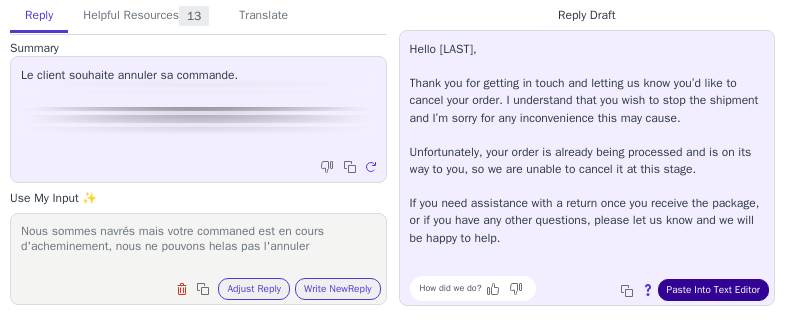 click on "Paste Into Text Editor" at bounding box center (713, 290) 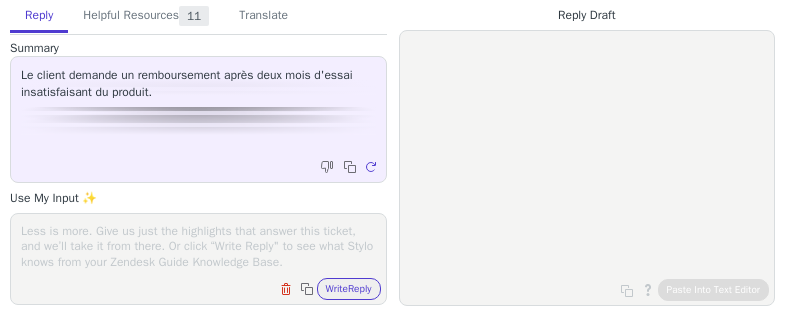 scroll, scrollTop: 0, scrollLeft: 0, axis: both 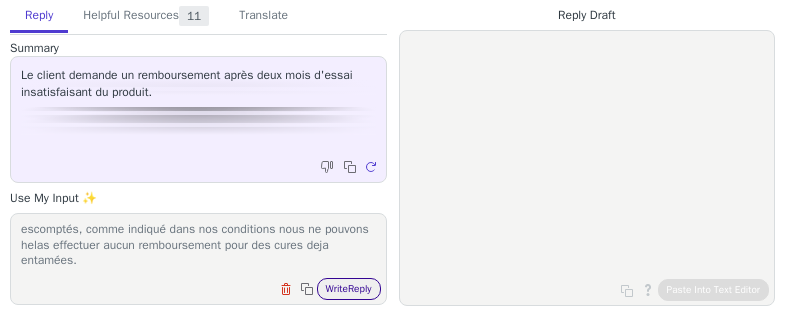 type on "nous sommes navrés que vous n'ayez pas encore eu les resltuts escomptés, comme indiqué dans nos conditions nous ne pouvons helas effectuer aucun remboursement pour des cures deja entamées." 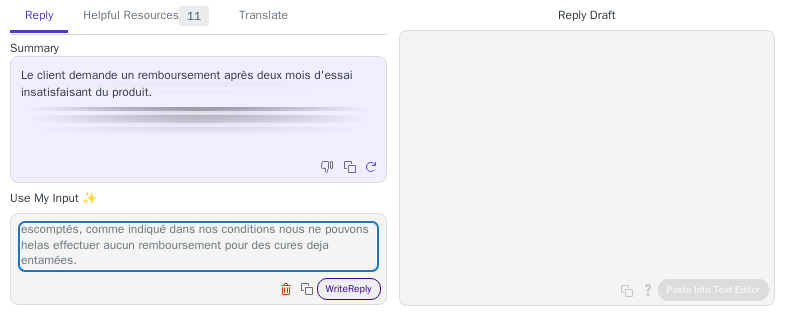 click on "Write  Reply" at bounding box center (349, 289) 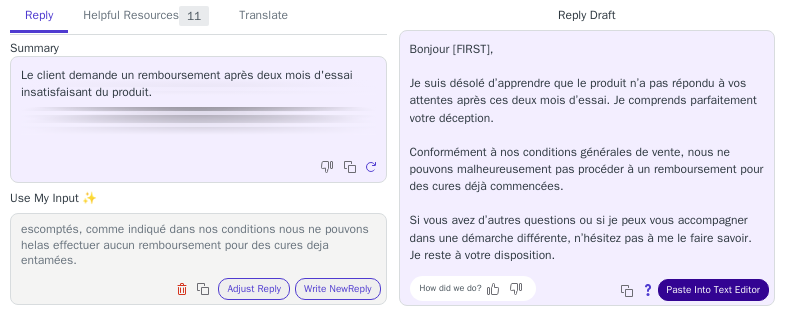 click on "Paste Into Text Editor" at bounding box center (713, 290) 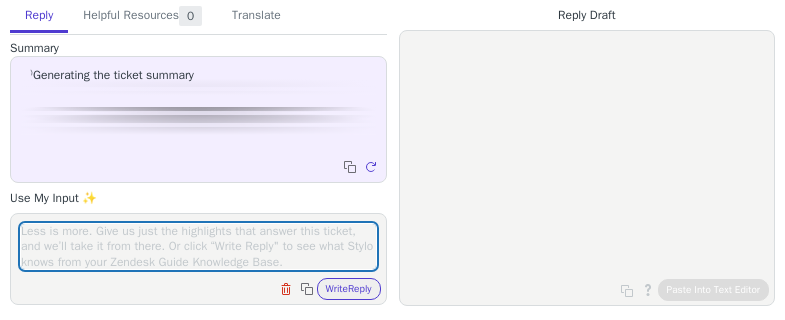 scroll, scrollTop: 0, scrollLeft: 0, axis: both 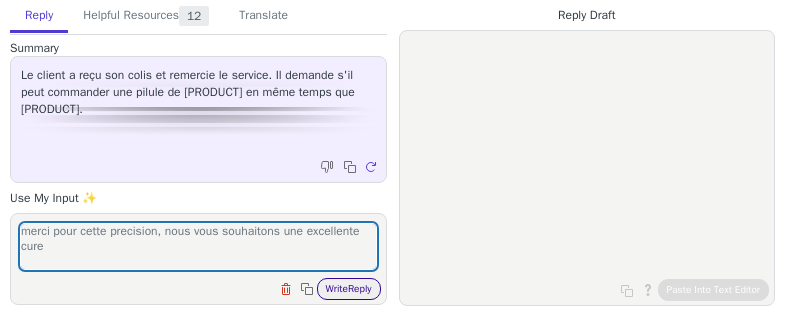 type on "merci pour cette precision, nous vous souhaitons une excellente cure" 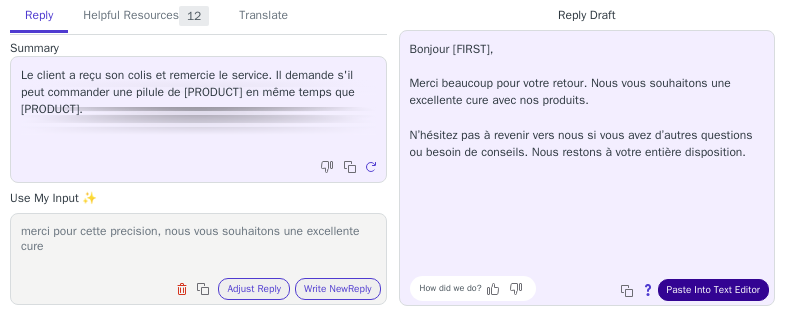 click on "Paste Into Text Editor" at bounding box center (713, 290) 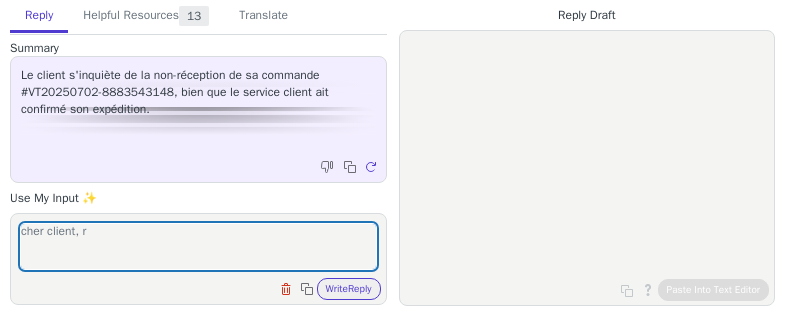scroll, scrollTop: 0, scrollLeft: 0, axis: both 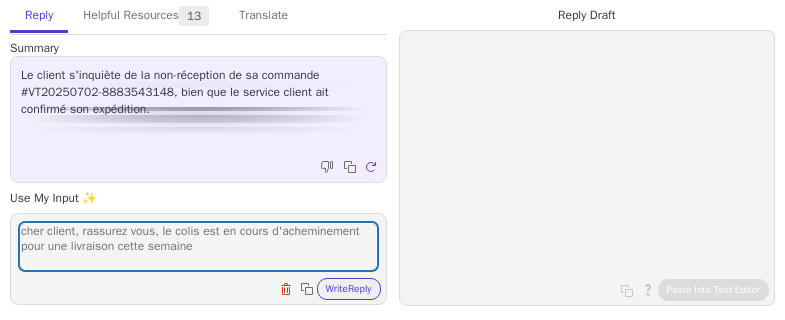drag, startPoint x: 89, startPoint y: 235, endPoint x: 121, endPoint y: 276, distance: 52.009613 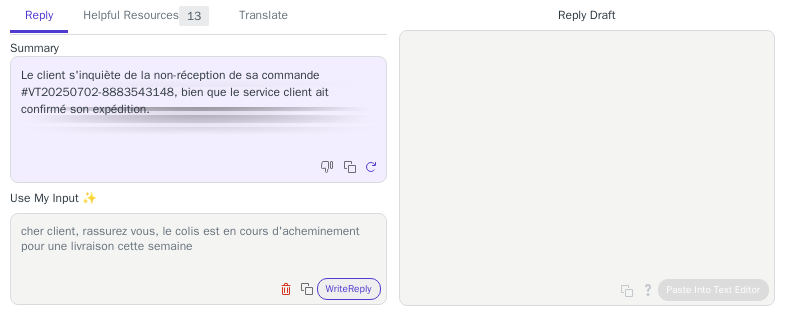 click on "cher client, rassirez vous, le colis est en cours d'acheminement pour une livraison cette semaine" at bounding box center (198, 246) 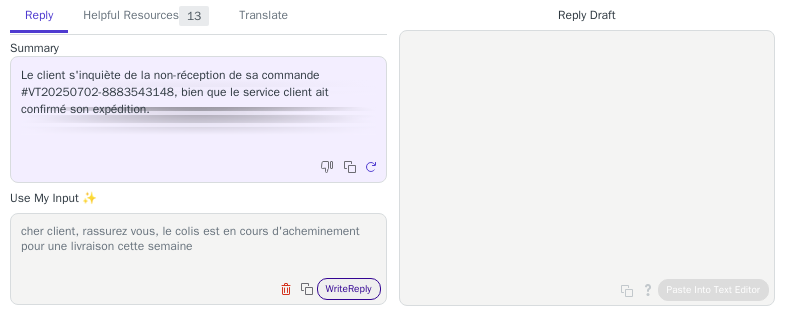 click on "Write  Reply" at bounding box center (349, 289) 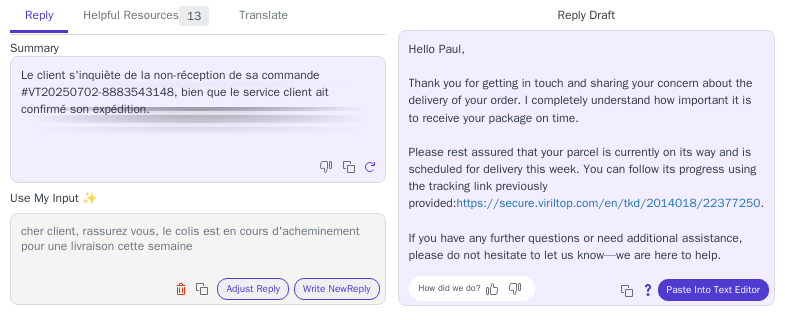 drag, startPoint x: 23, startPoint y: 246, endPoint x: 233, endPoint y: 272, distance: 211.60341 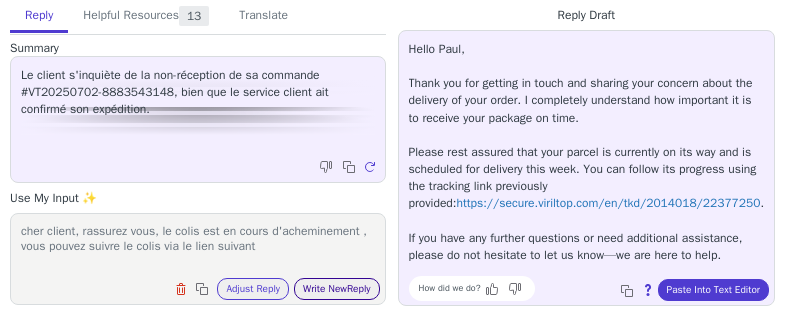 type on "cher client, rassurez vous, le colis est en cours d'acheminement , vous pouvez suivre le colis via le lien suivant" 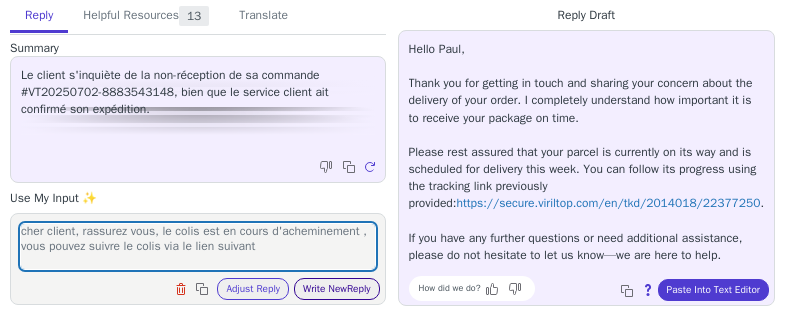 click on "Write New  Reply" at bounding box center (337, 289) 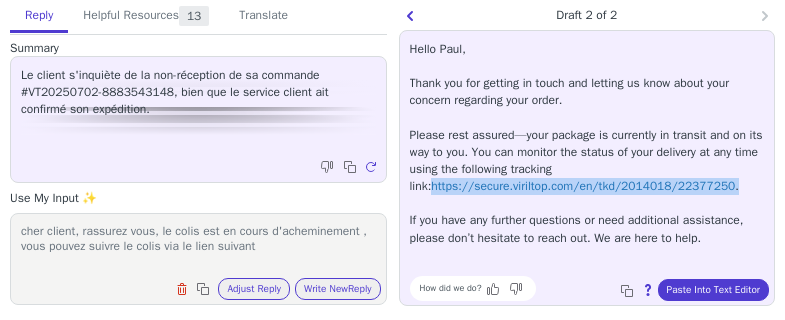 drag, startPoint x: 407, startPoint y: 189, endPoint x: 710, endPoint y: 195, distance: 303.0594 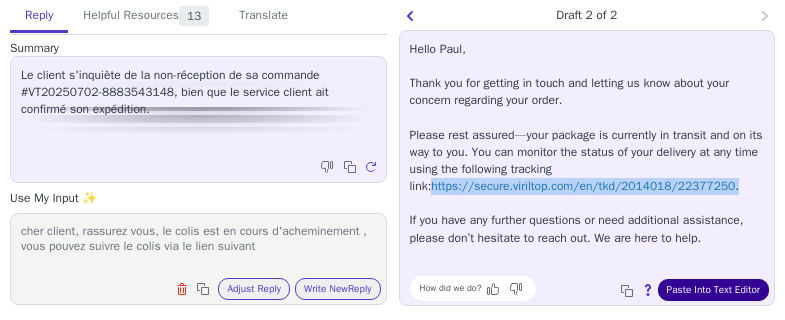 click on "Paste Into Text Editor" at bounding box center (713, 290) 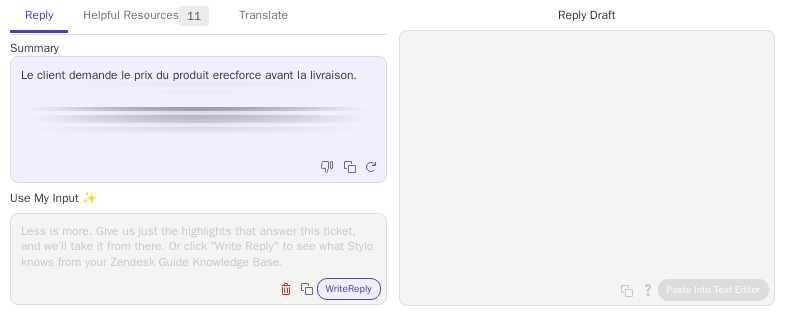 scroll, scrollTop: 0, scrollLeft: 0, axis: both 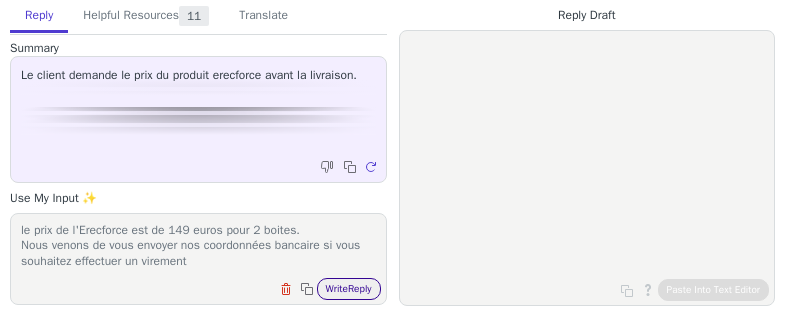 type on "le prix de l'Erecforce est de 149 euros pour 2 boites.
Nous venons de vous envoyer nos coordonnées bancaire si vous souhaitez effectuer un virement" 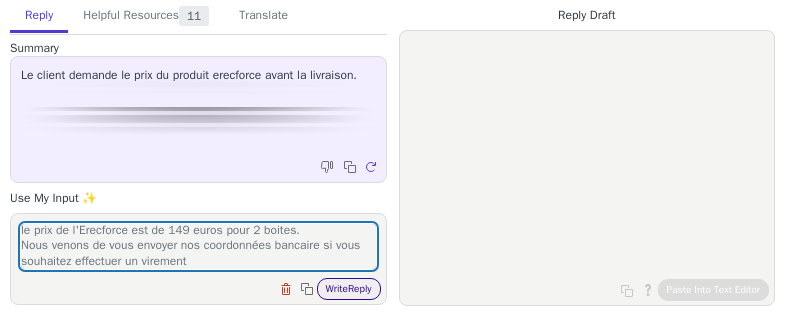click on "Write  Reply" at bounding box center [349, 289] 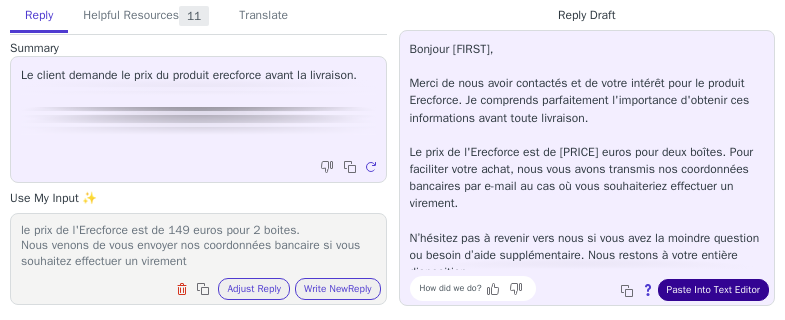 click on "Paste Into Text Editor" at bounding box center [713, 290] 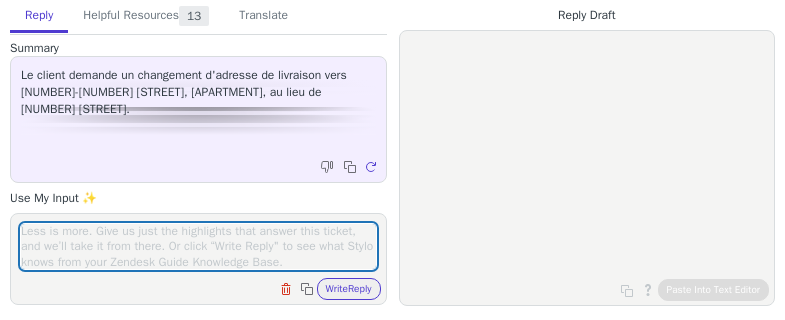 scroll, scrollTop: 0, scrollLeft: 0, axis: both 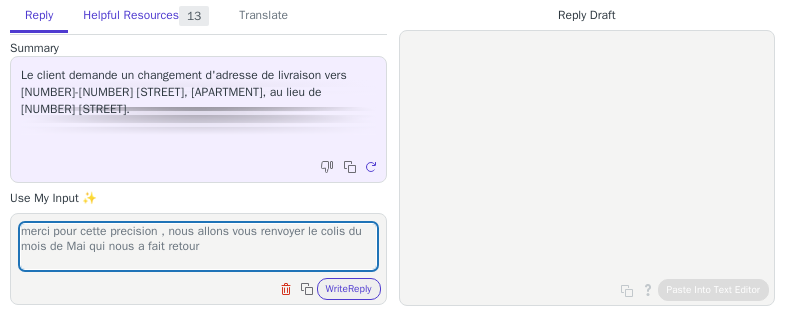 type on "merci pour cette precision , nous allons vous renvoyer le colis du mois de Mai qui nous a fait retour" 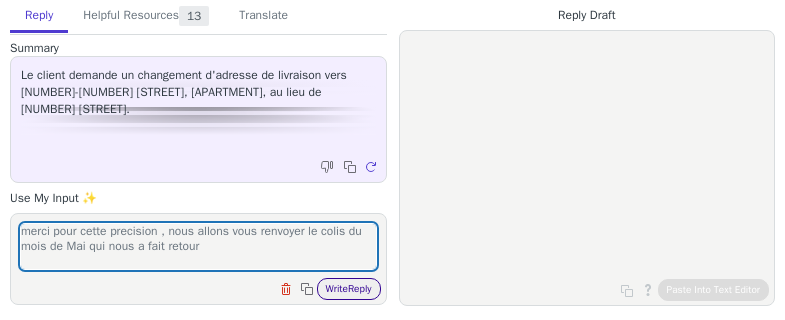 click on "Write  Reply" at bounding box center [349, 289] 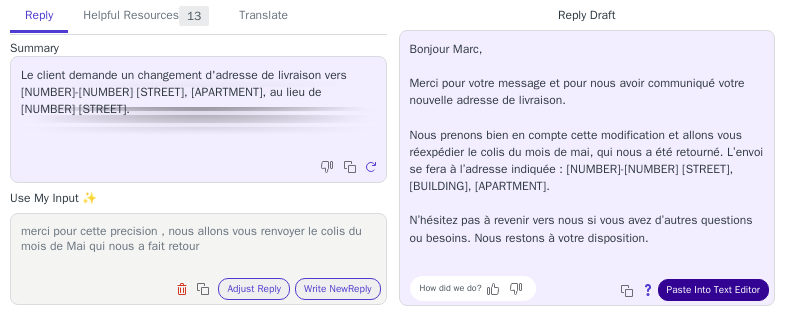 click on "Paste Into Text Editor" at bounding box center (713, 290) 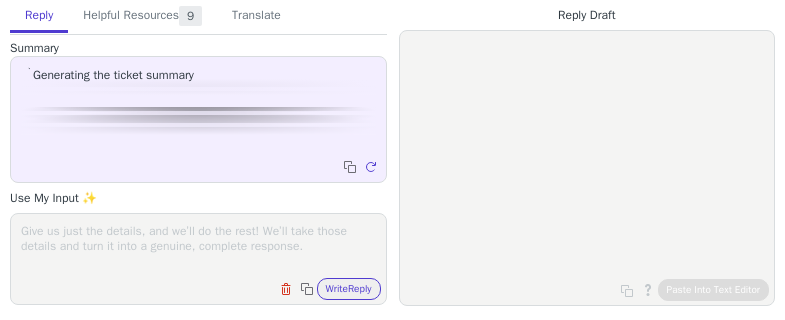 scroll, scrollTop: 0, scrollLeft: 0, axis: both 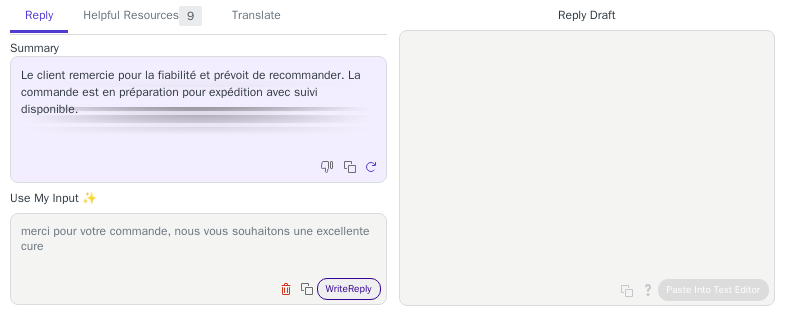 type on "merci pour votre commande, nous vous souhaitons une excellente cure" 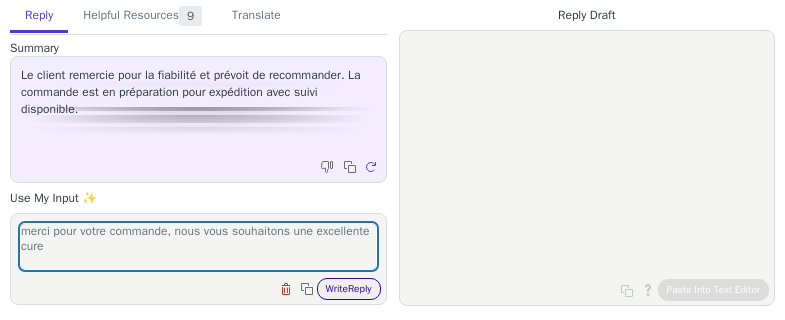 click on "Write  Reply" at bounding box center [349, 289] 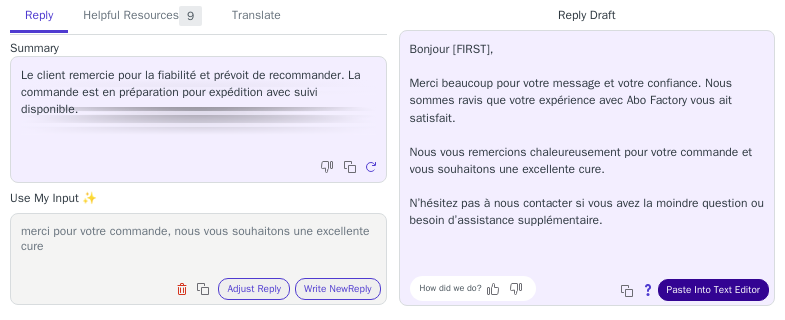 click on "Paste Into Text Editor" at bounding box center [713, 290] 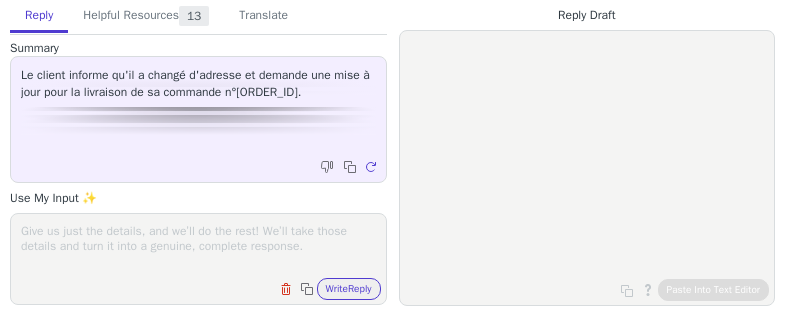 scroll, scrollTop: 0, scrollLeft: 0, axis: both 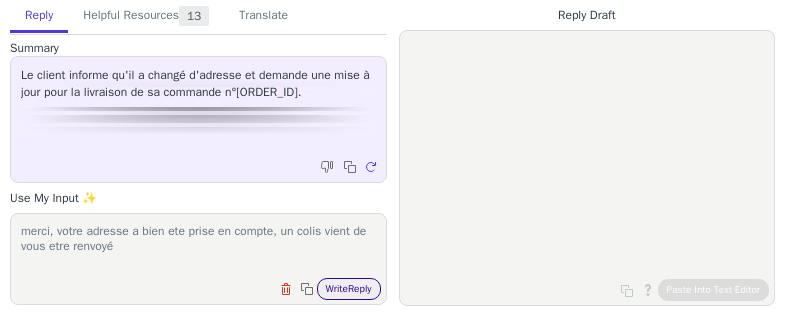 type on "merci, votre adresse a bien ete prise en compte, un colis vient de vous etre renvoyé" 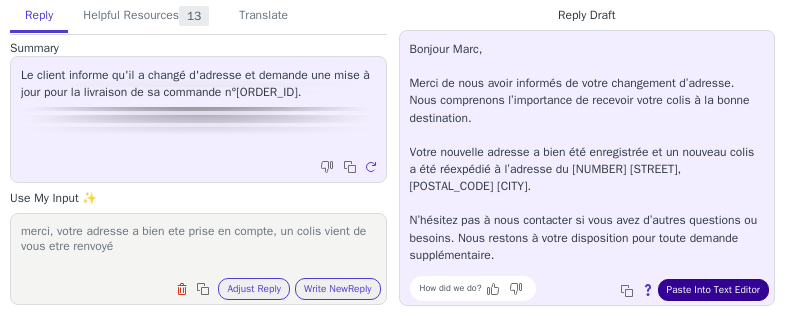 click on "Paste Into Text Editor" at bounding box center (713, 290) 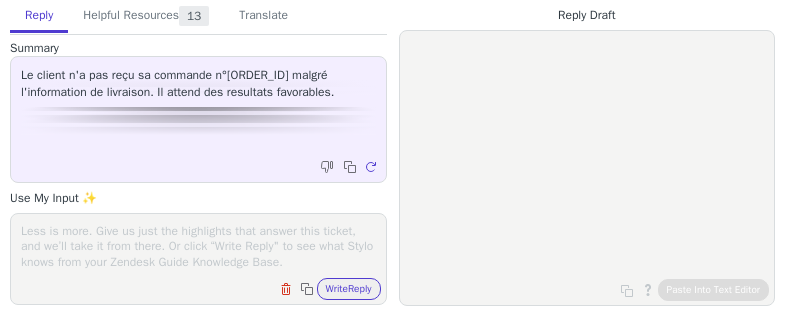 scroll, scrollTop: 0, scrollLeft: 0, axis: both 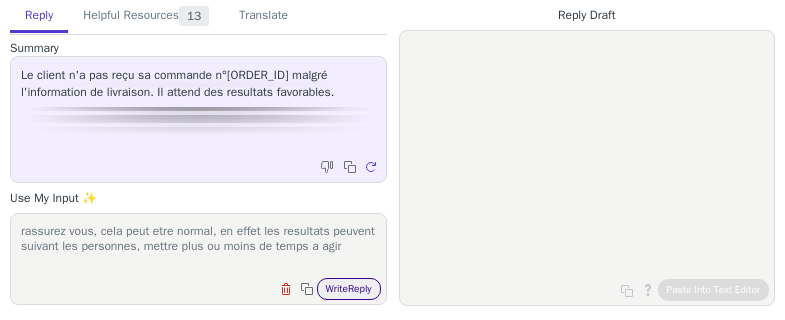 type on "rassurez vous, cela peut etre normal, en effet les resultats peuvent suivant les personnes, mettre plus ou moins de temps a agir" 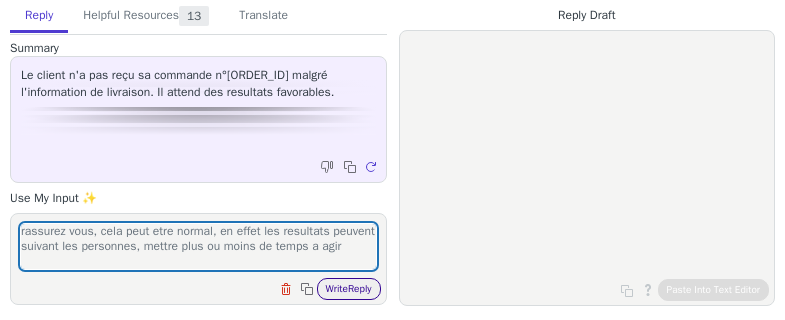 click on "Write  Reply" at bounding box center [349, 289] 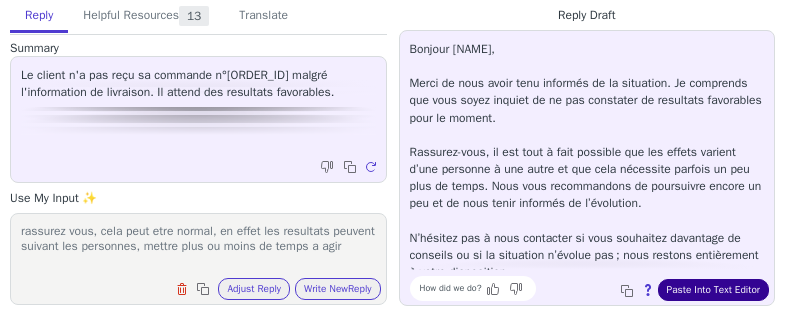 click on "Paste Into Text Editor" at bounding box center [713, 290] 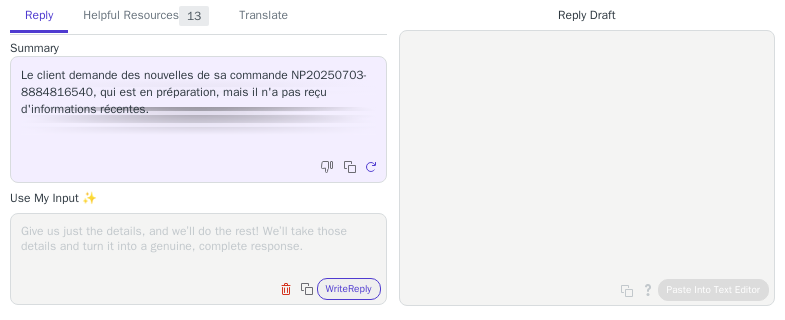 scroll, scrollTop: 0, scrollLeft: 0, axis: both 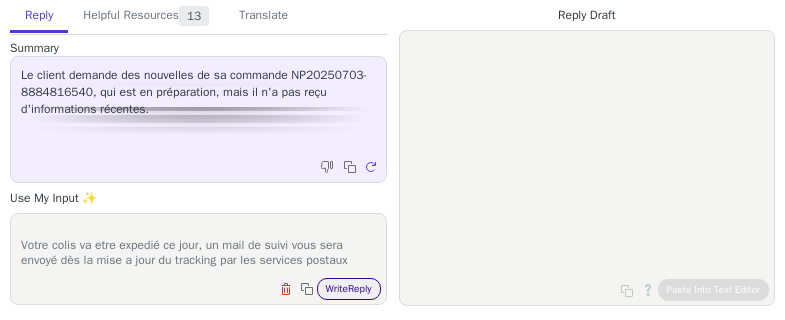 type on "bonjour,
Votre colis va etre expedié ce jour, un mail de suivi vous sera envoyé dès la mise a jour du tracking par les services postaux" 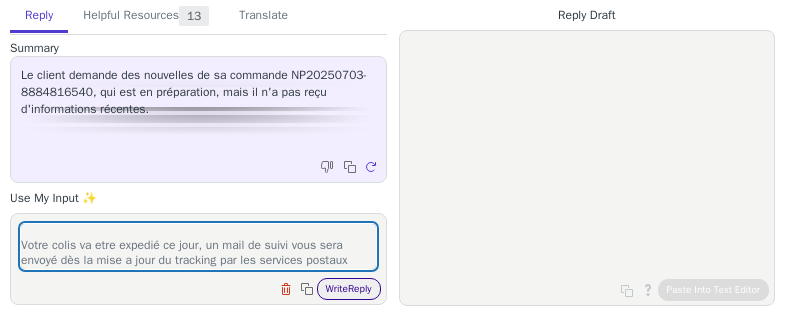click on "Write  Reply" at bounding box center [349, 289] 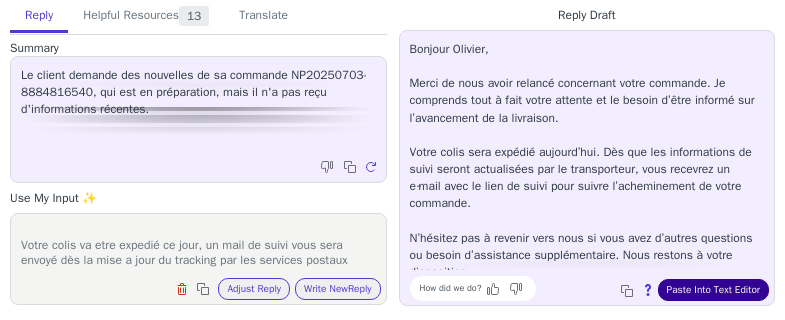 click on "Paste Into Text Editor" at bounding box center (713, 290) 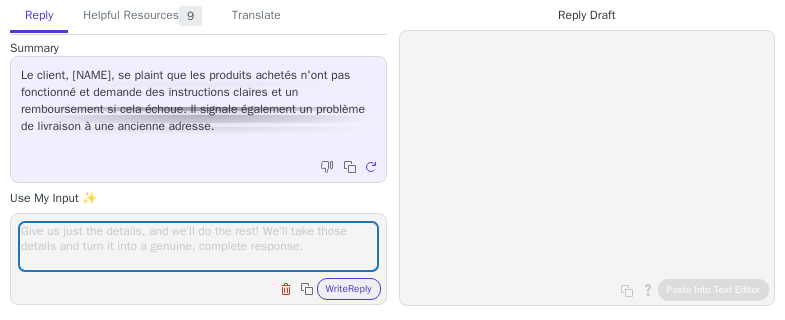 scroll, scrollTop: 0, scrollLeft: 0, axis: both 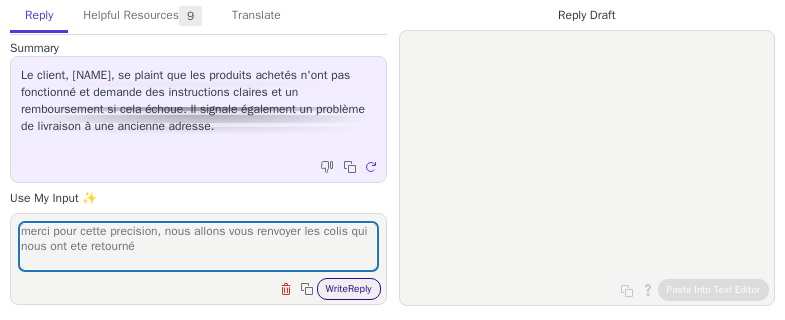 type on "merci pour cette precision, nous allons vous renvoyer les colis qui nous ont ete retourné" 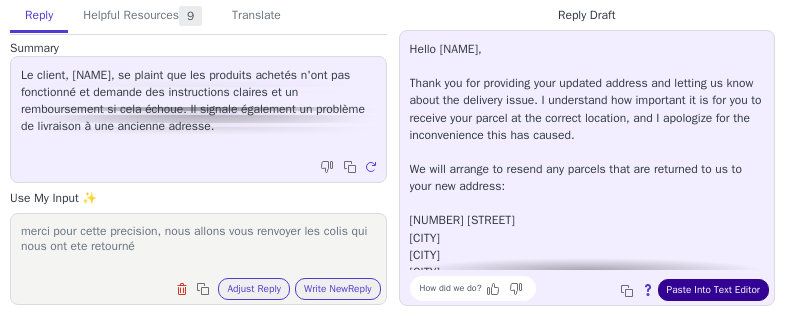 click on "Paste Into Text Editor" at bounding box center (713, 290) 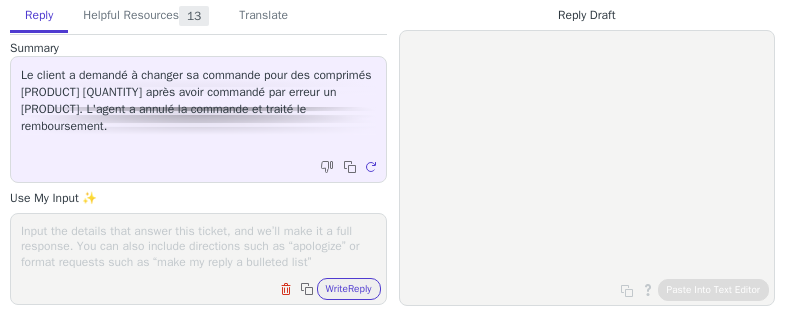 scroll, scrollTop: 0, scrollLeft: 0, axis: both 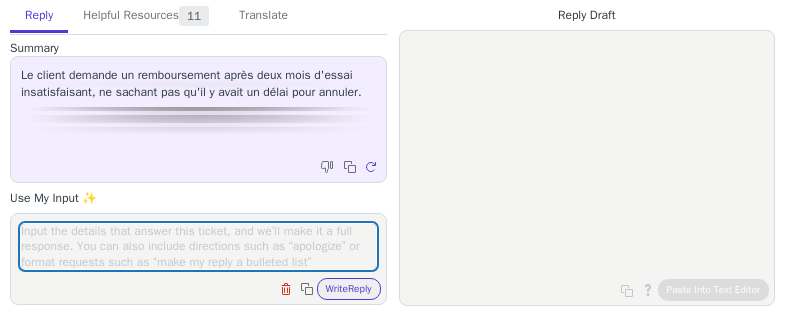 click at bounding box center [198, 246] 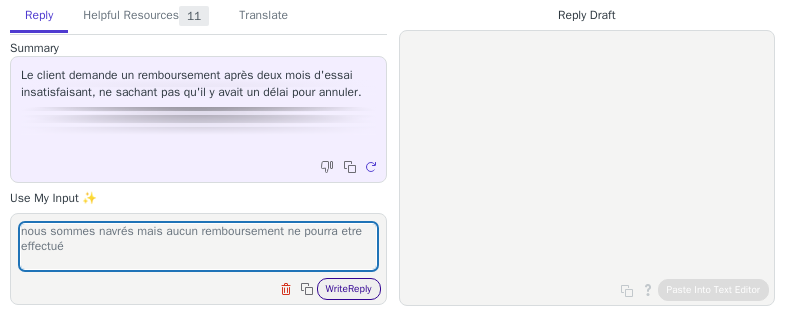 type on "nous sommes navrés mais aucun remboursement ne pourra etre effectué" 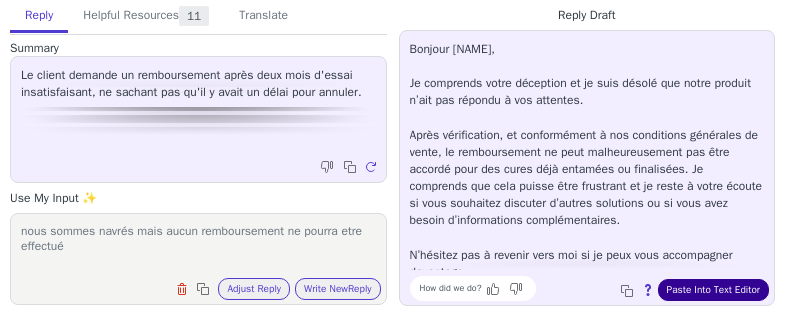 click on "Paste Into Text Editor" at bounding box center [713, 290] 